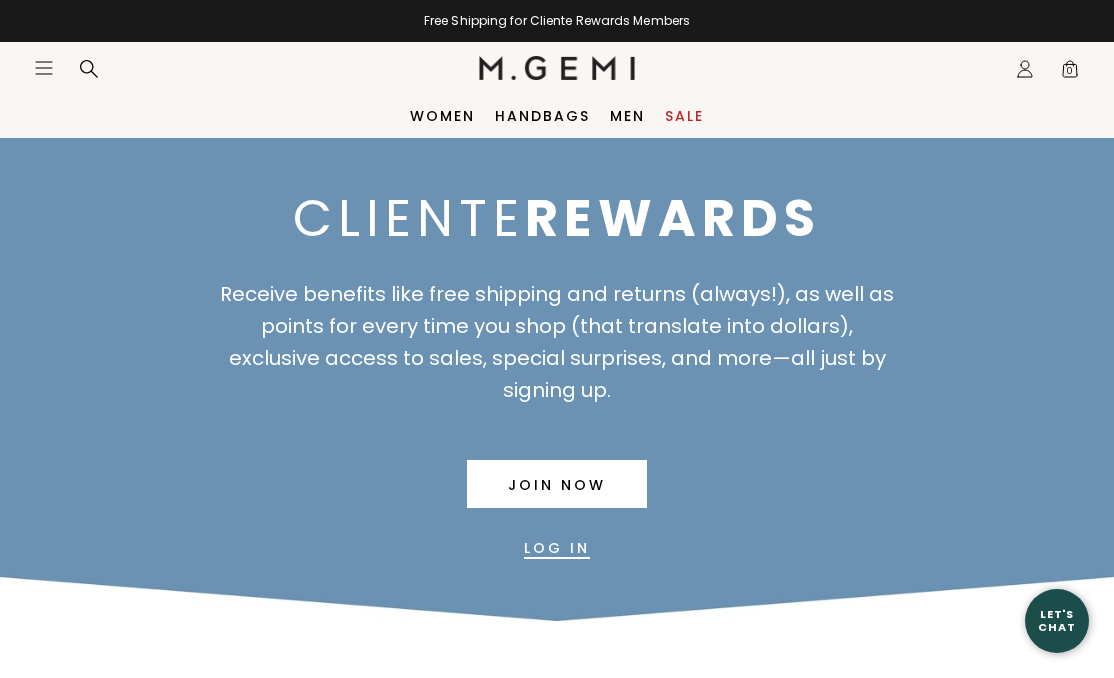 scroll, scrollTop: 0, scrollLeft: 0, axis: both 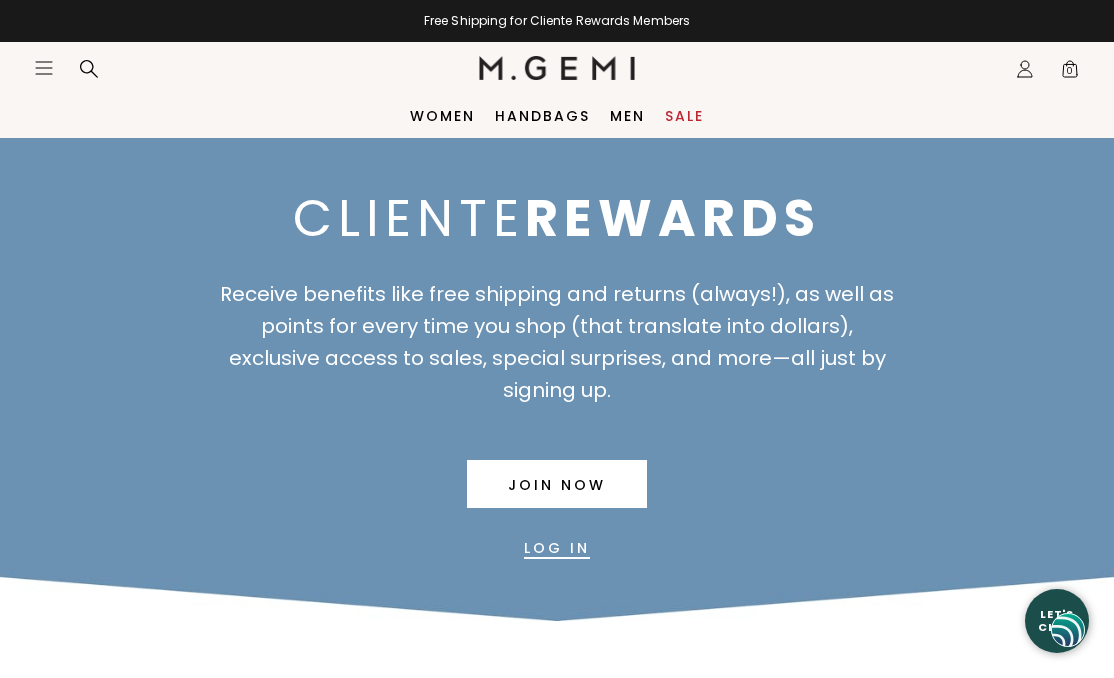 click on "Log In" at bounding box center [557, 548] 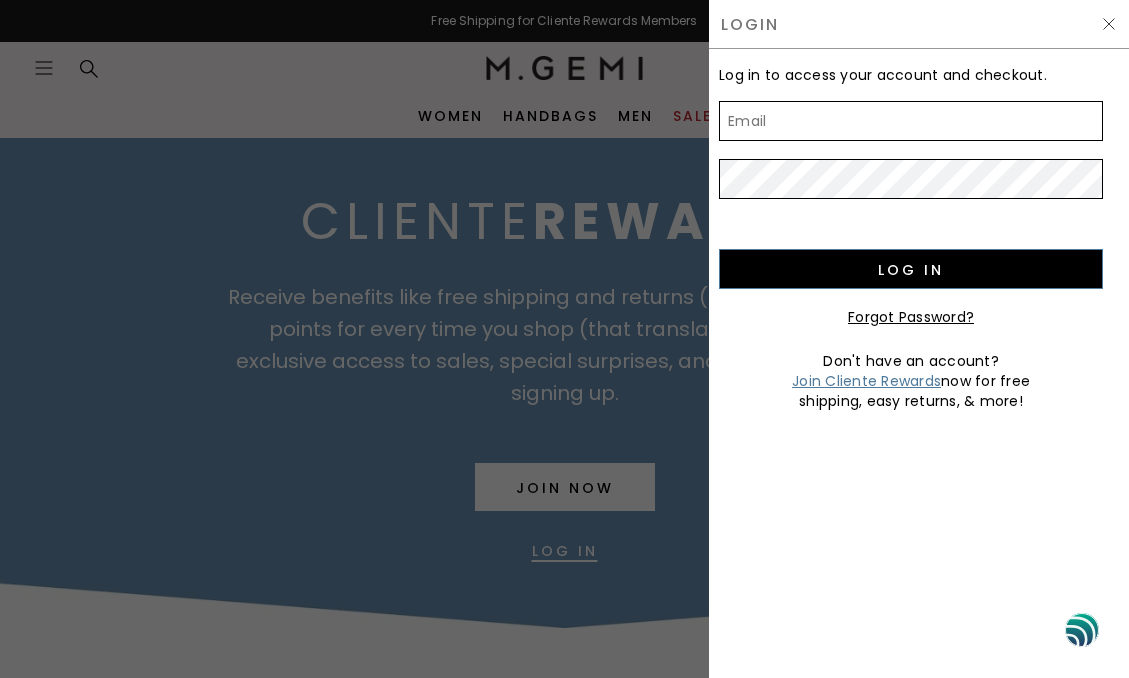 type on "Nancy@Krasne.com" 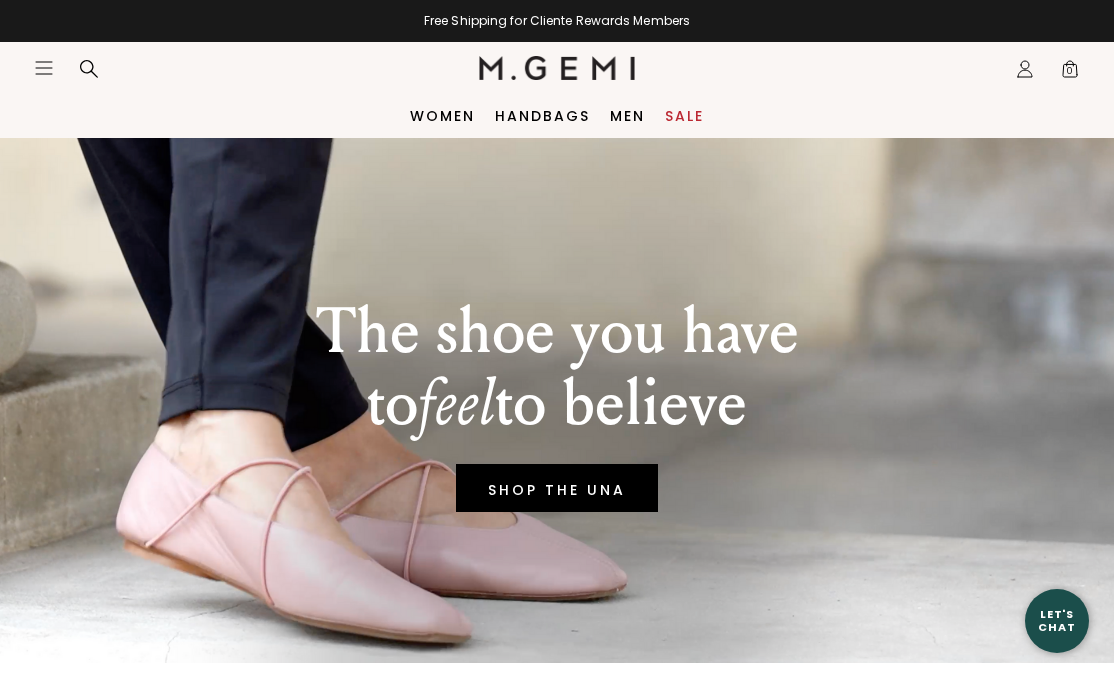 scroll, scrollTop: 0, scrollLeft: 0, axis: both 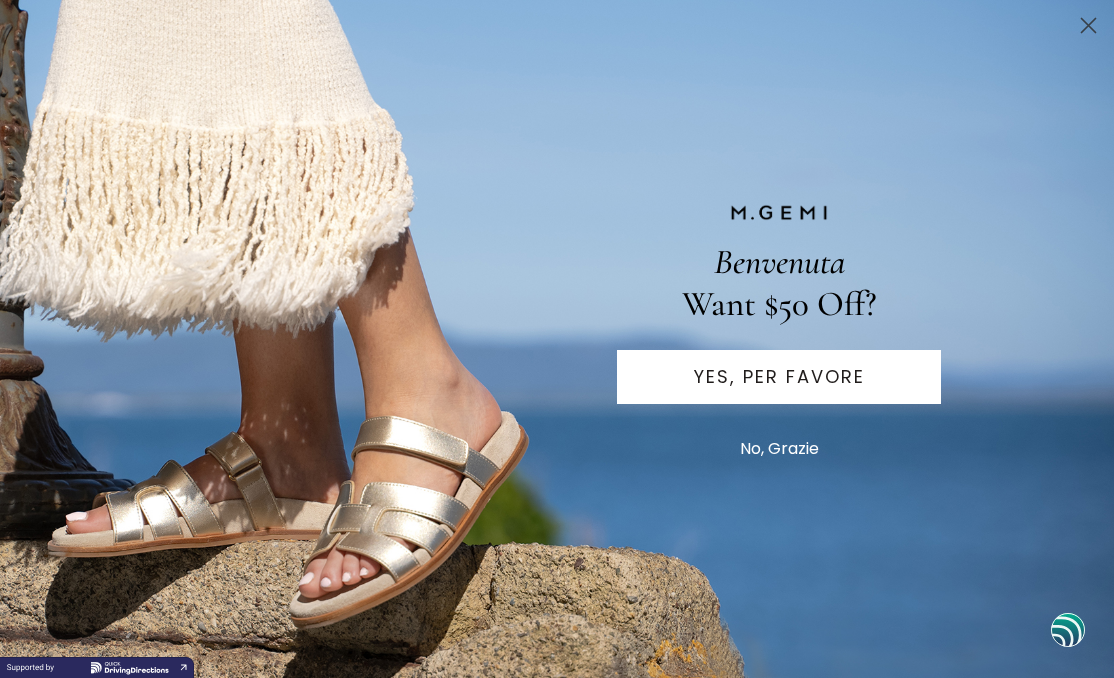 click on "Benvenuta Want $50 Off? YES, PER FAVORE No, Grazie" at bounding box center (557, 339) 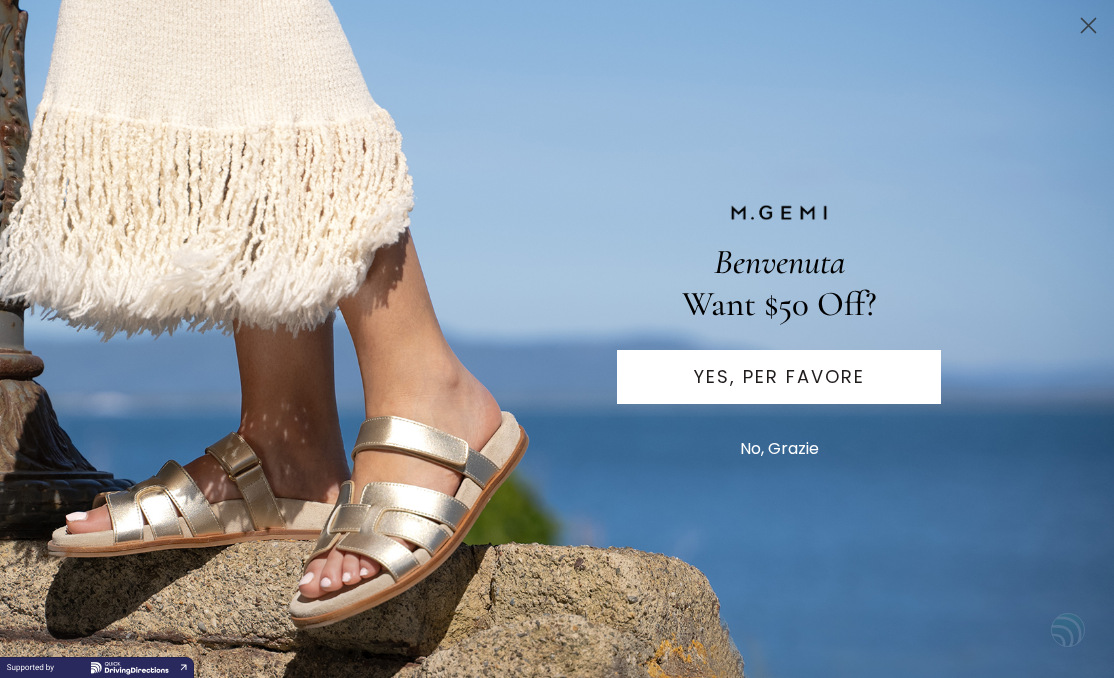 scroll, scrollTop: 0, scrollLeft: 0, axis: both 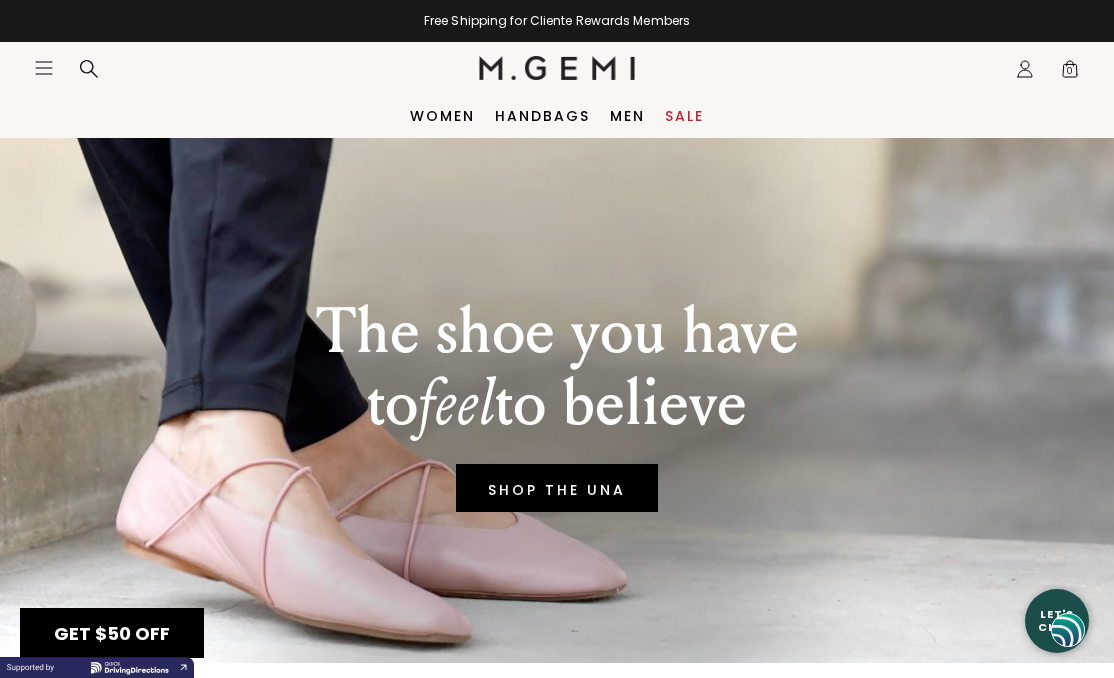 click at bounding box center (557, 5718) 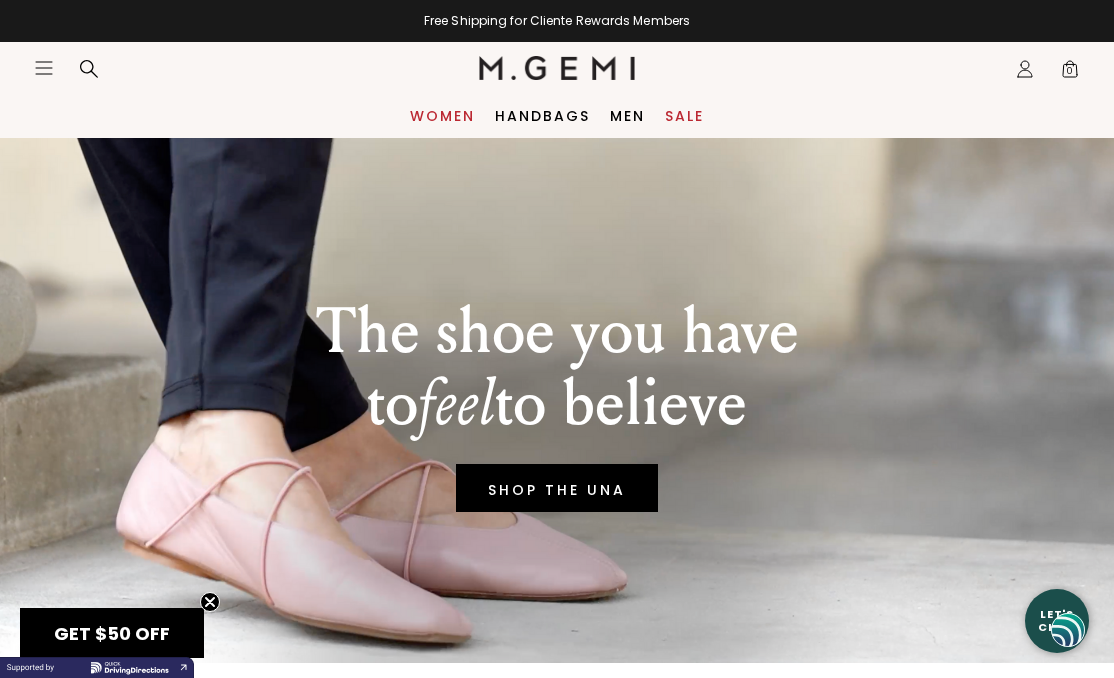 click on "Women" at bounding box center (442, 116) 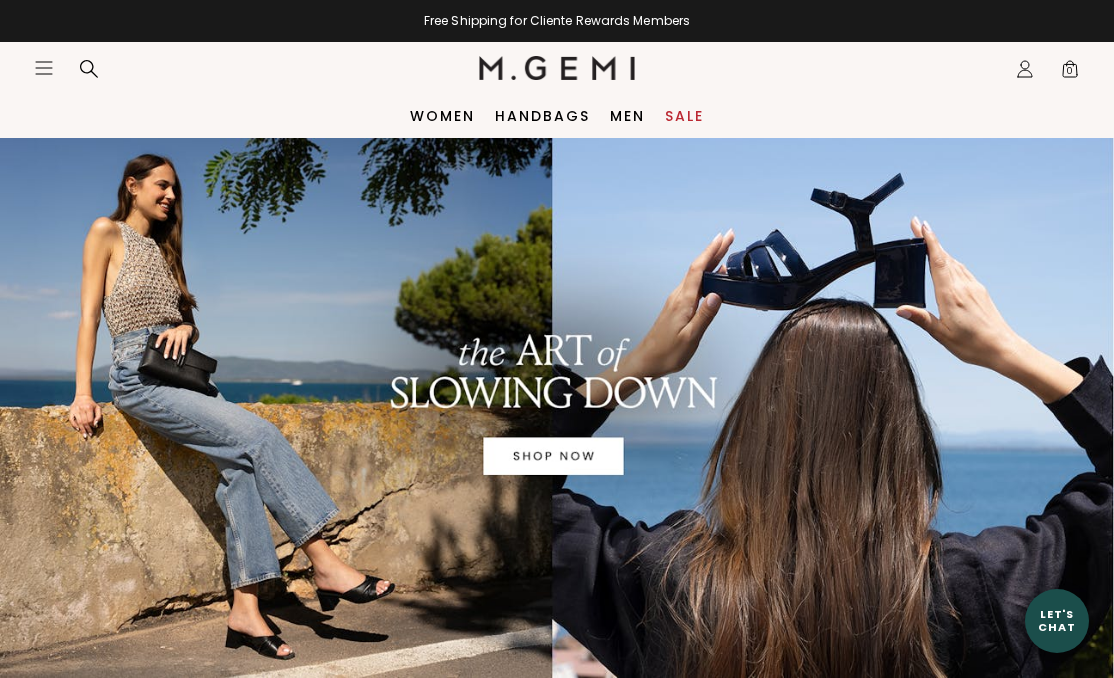 scroll, scrollTop: 0, scrollLeft: 0, axis: both 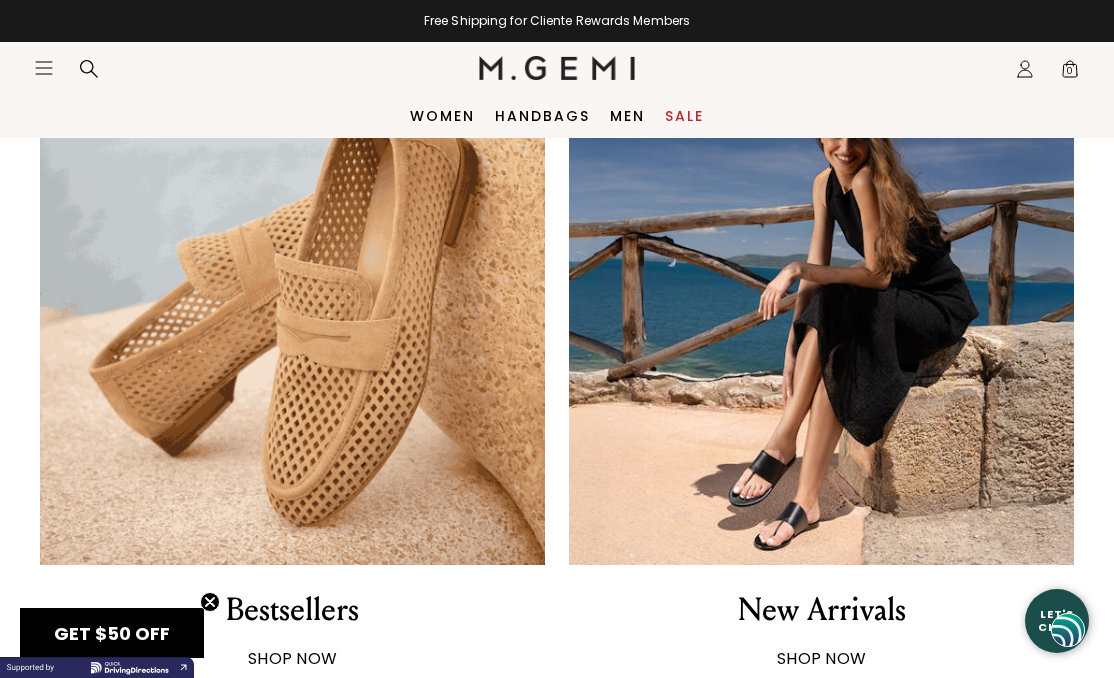 click at bounding box center [821, 312] 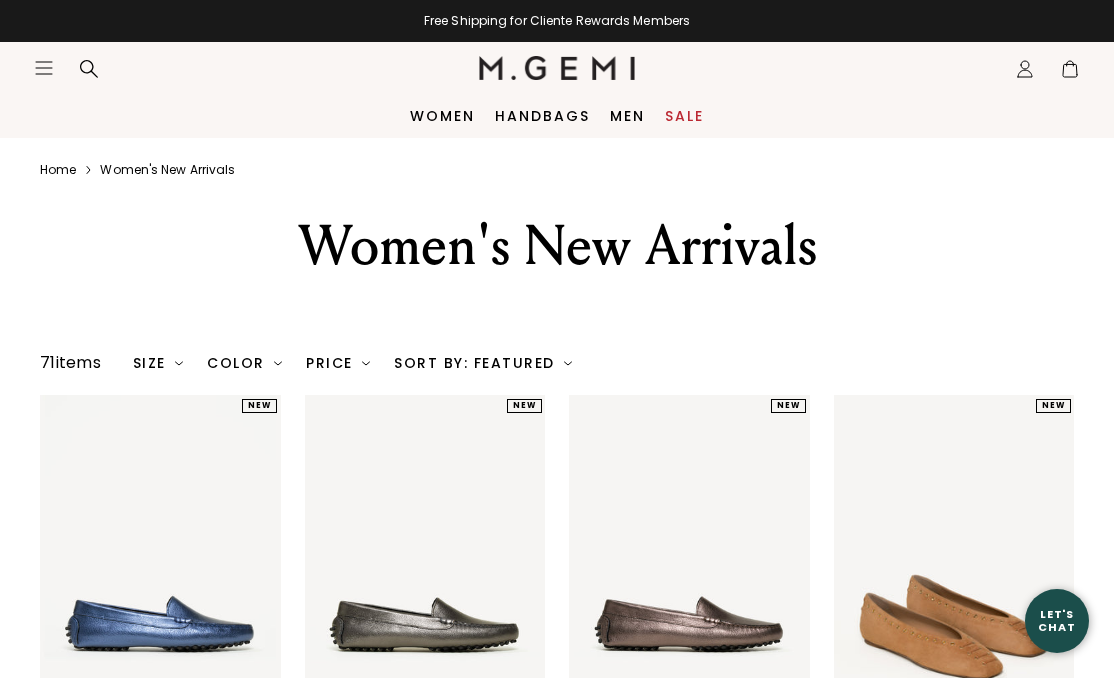 scroll, scrollTop: 0, scrollLeft: 0, axis: both 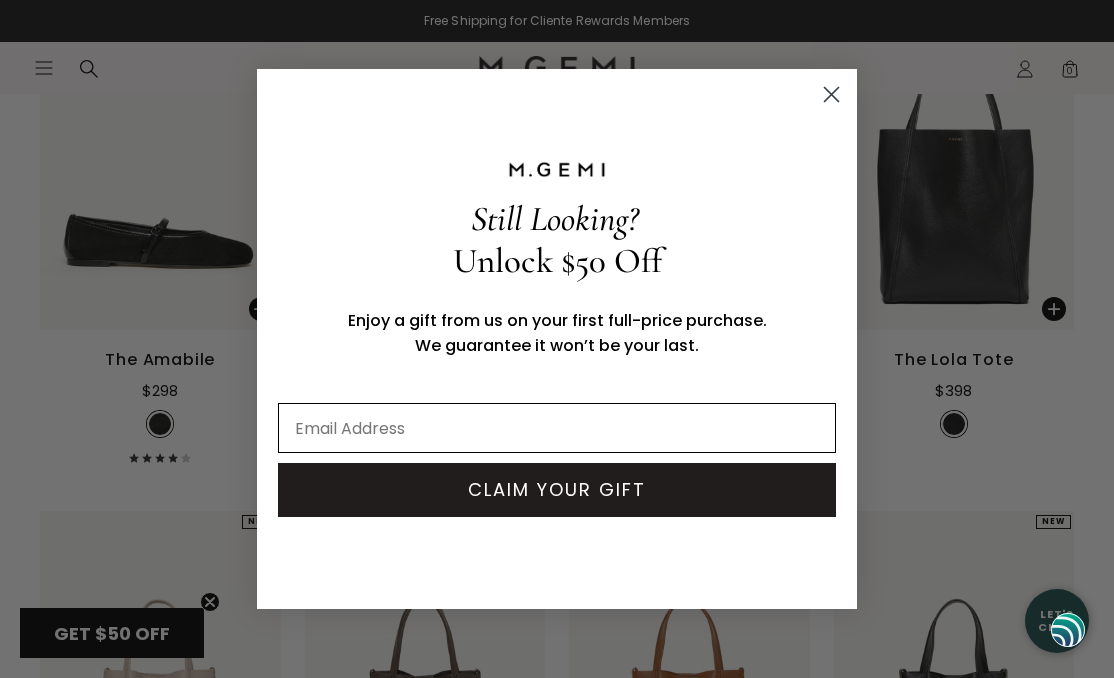 click at bounding box center [557, 428] 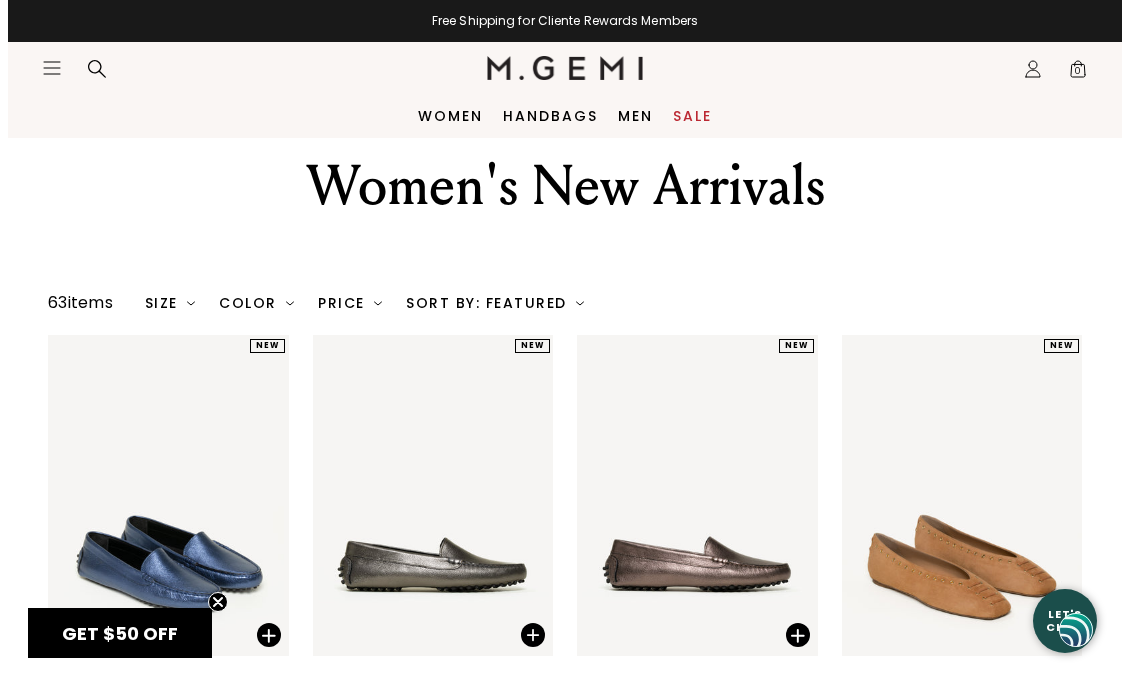 scroll, scrollTop: 0, scrollLeft: 0, axis: both 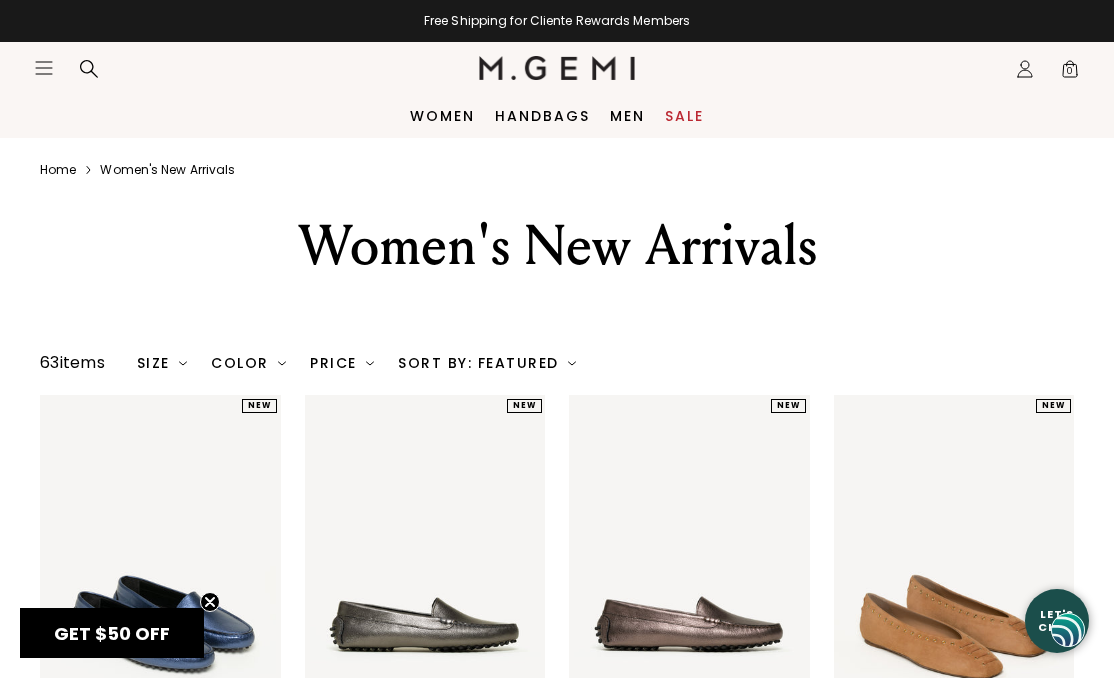 click on "Icons/20x20/profile@2x" 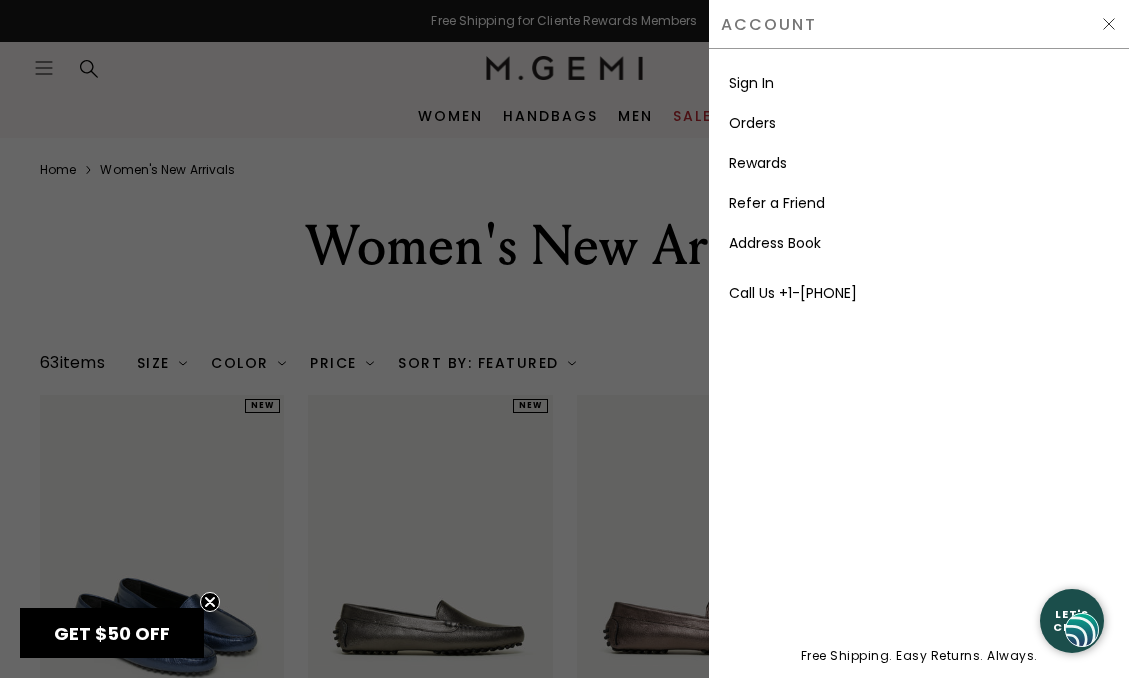 click on "Sign In" at bounding box center (751, 83) 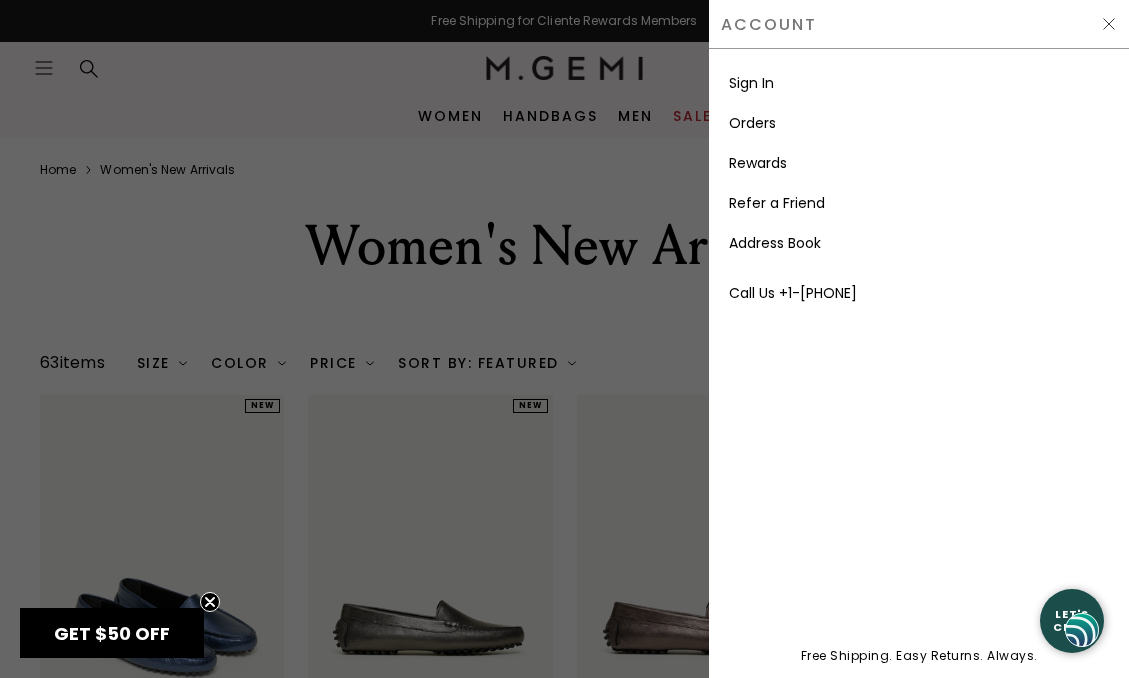 click on "Sign In" at bounding box center [751, 83] 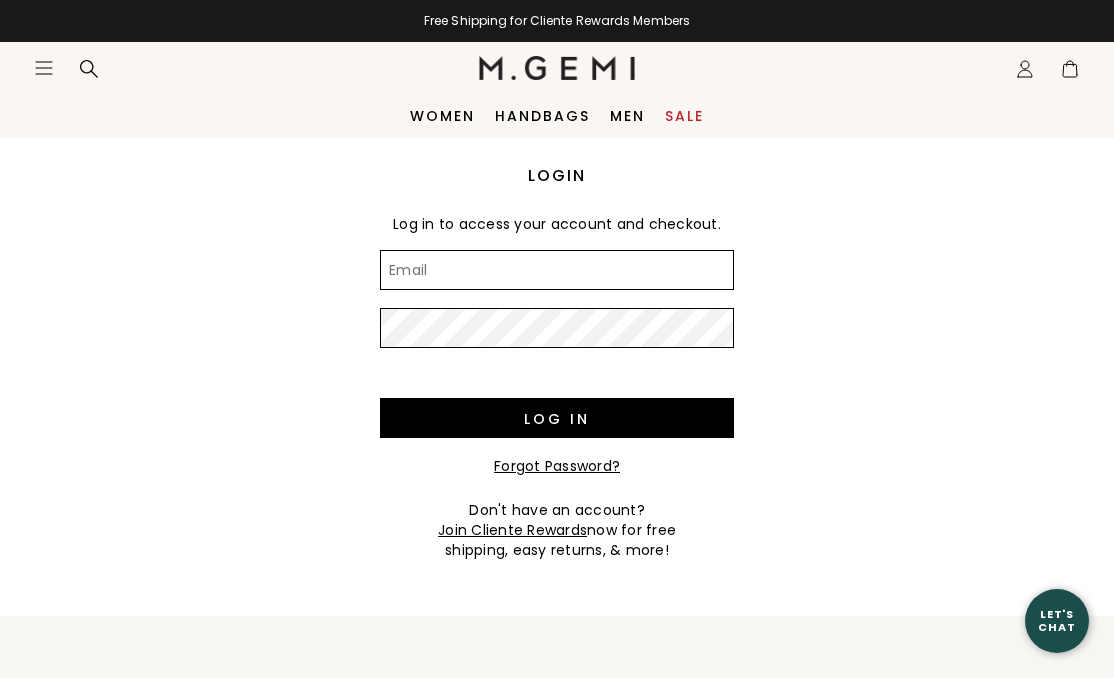 scroll, scrollTop: 0, scrollLeft: 0, axis: both 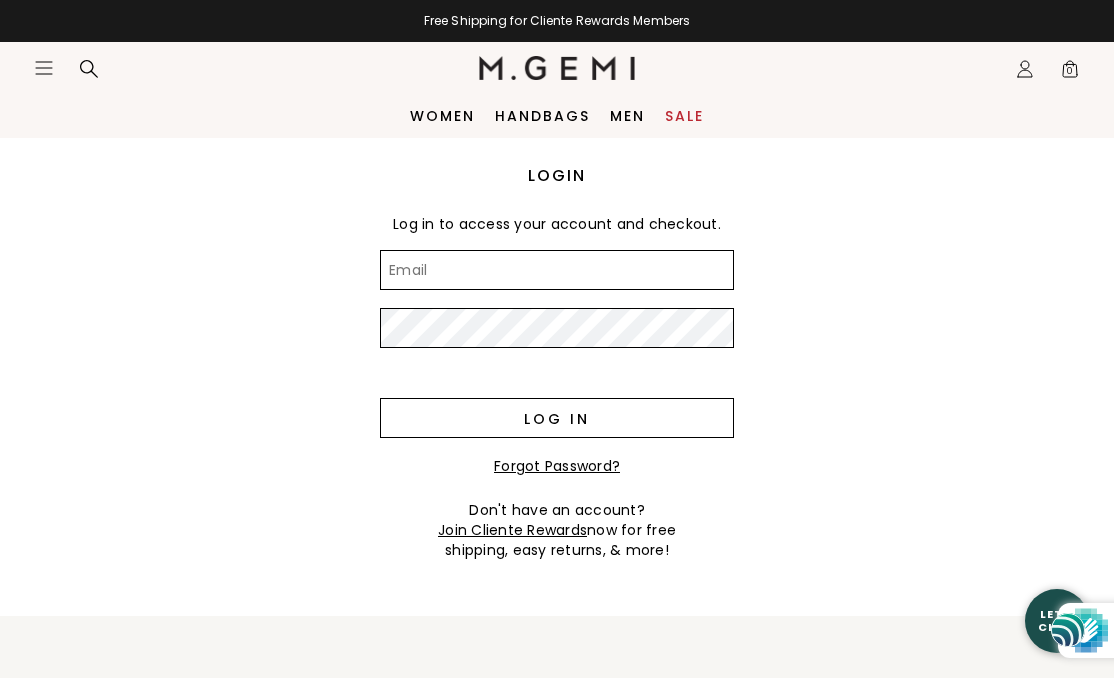 type on "[NAME]@[EXAMPLE.COM]" 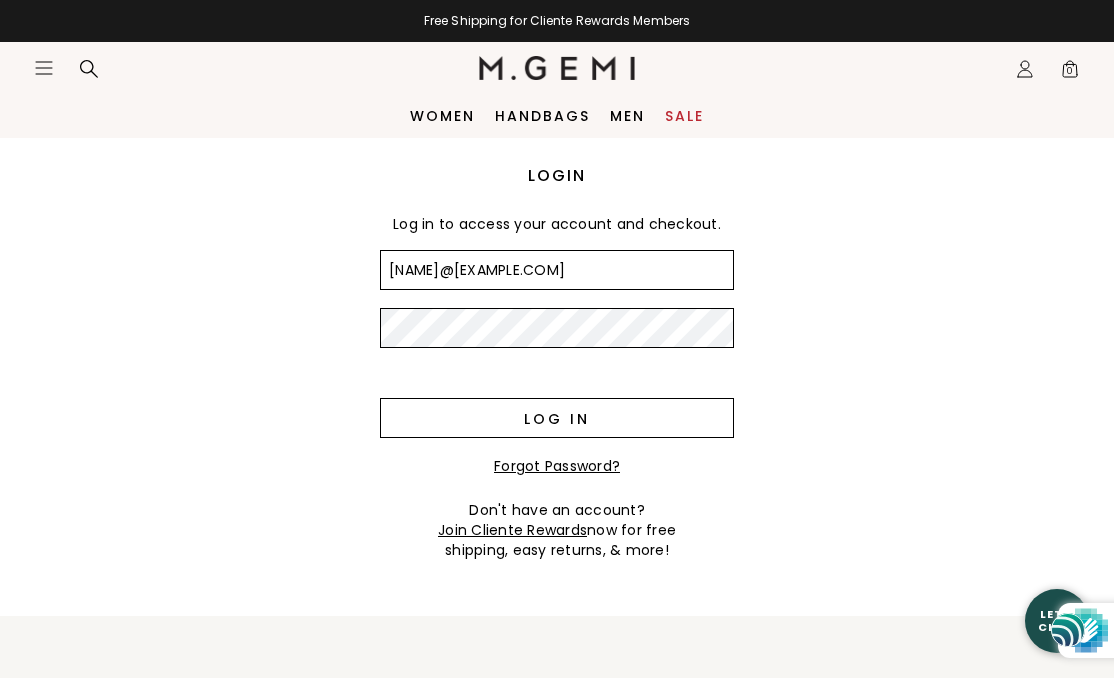 click on "Log in" at bounding box center (557, 418) 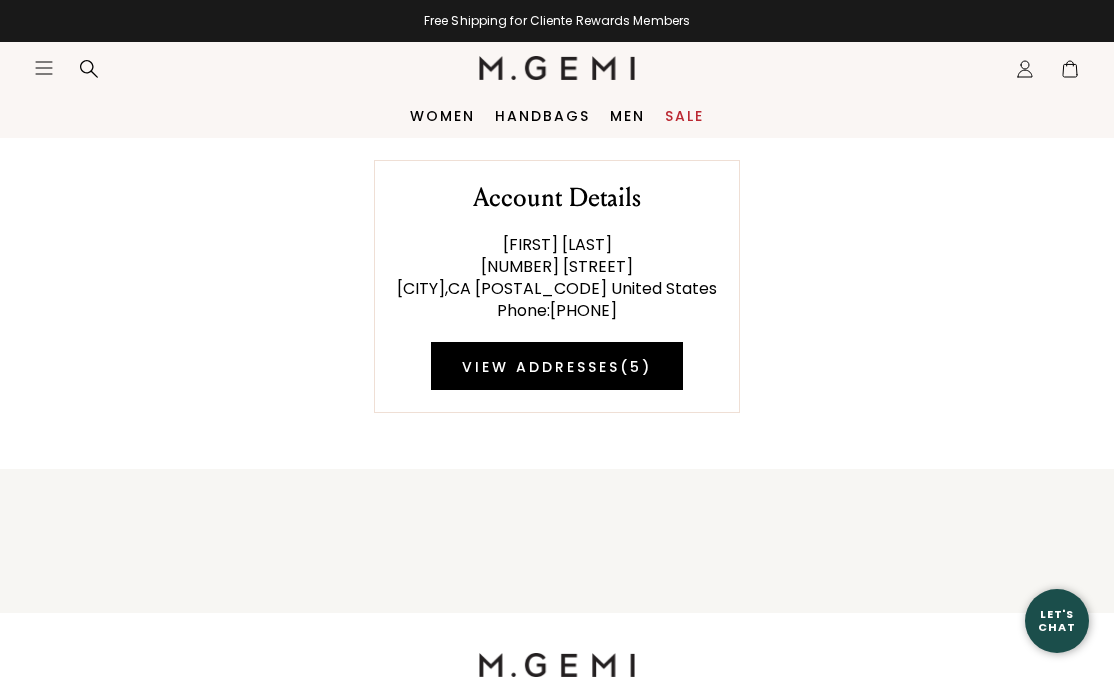 scroll, scrollTop: 0, scrollLeft: 0, axis: both 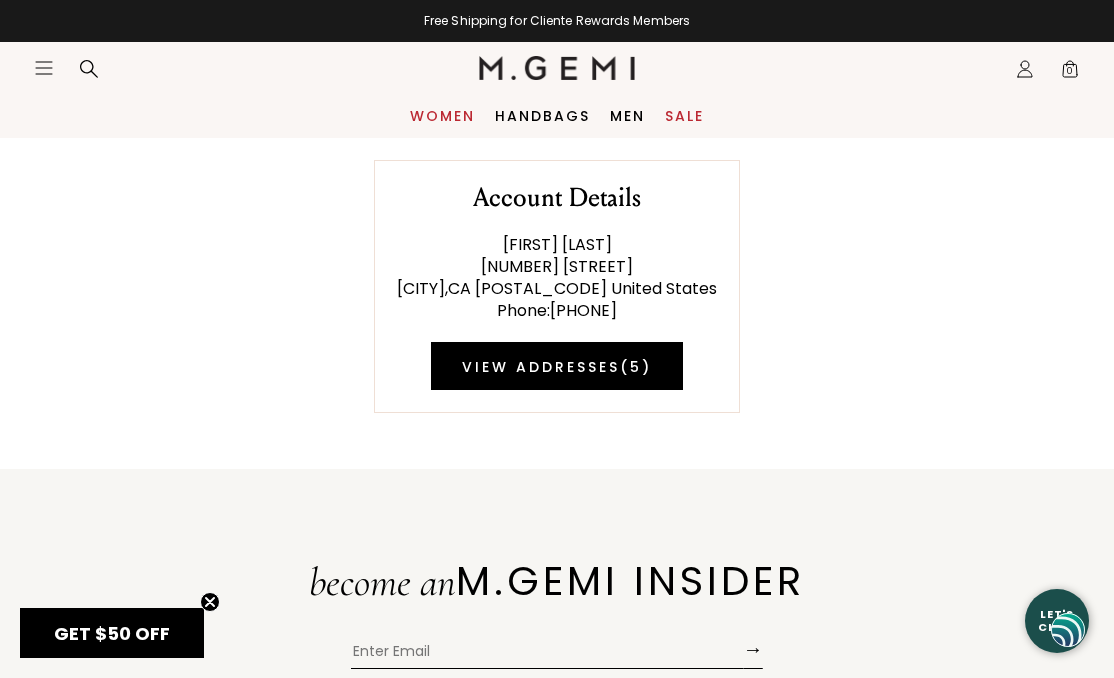 click on "Women" at bounding box center (442, 116) 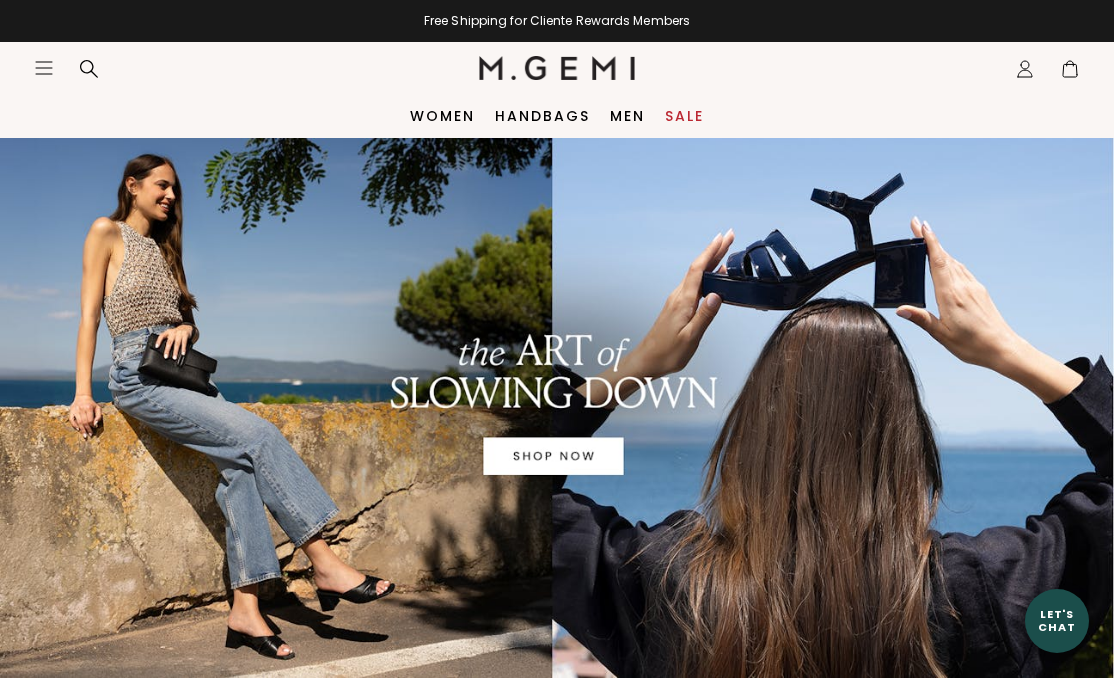 scroll, scrollTop: 0, scrollLeft: 0, axis: both 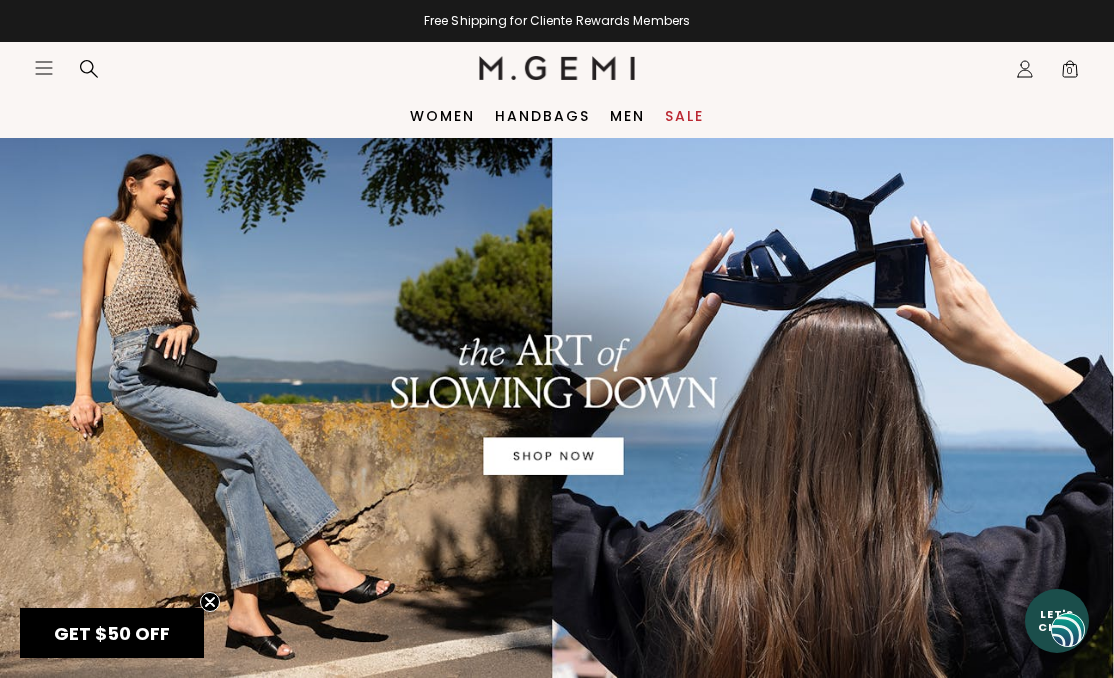 click on "Sale" at bounding box center [684, 116] 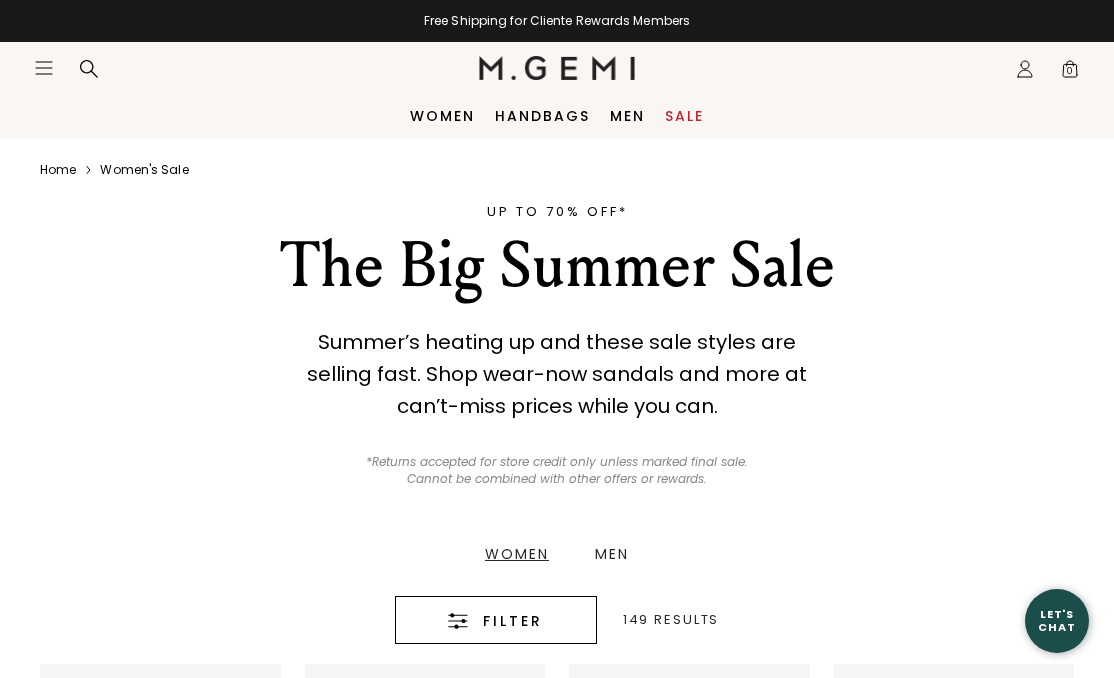 scroll, scrollTop: 0, scrollLeft: 0, axis: both 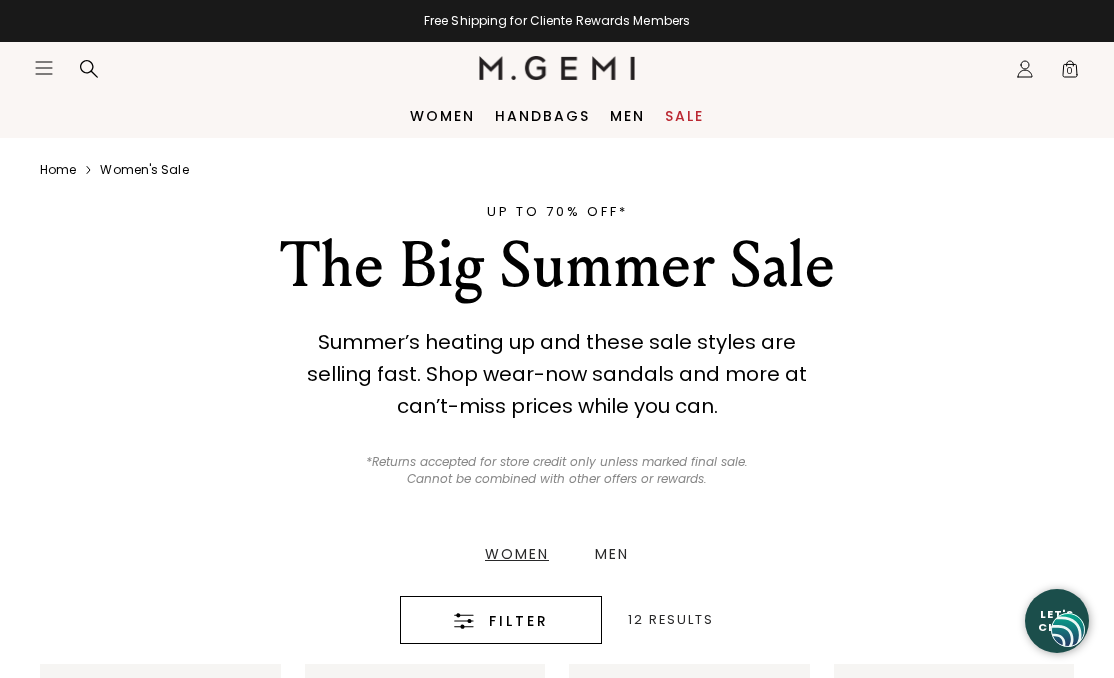click on "Women" at bounding box center (517, 554) 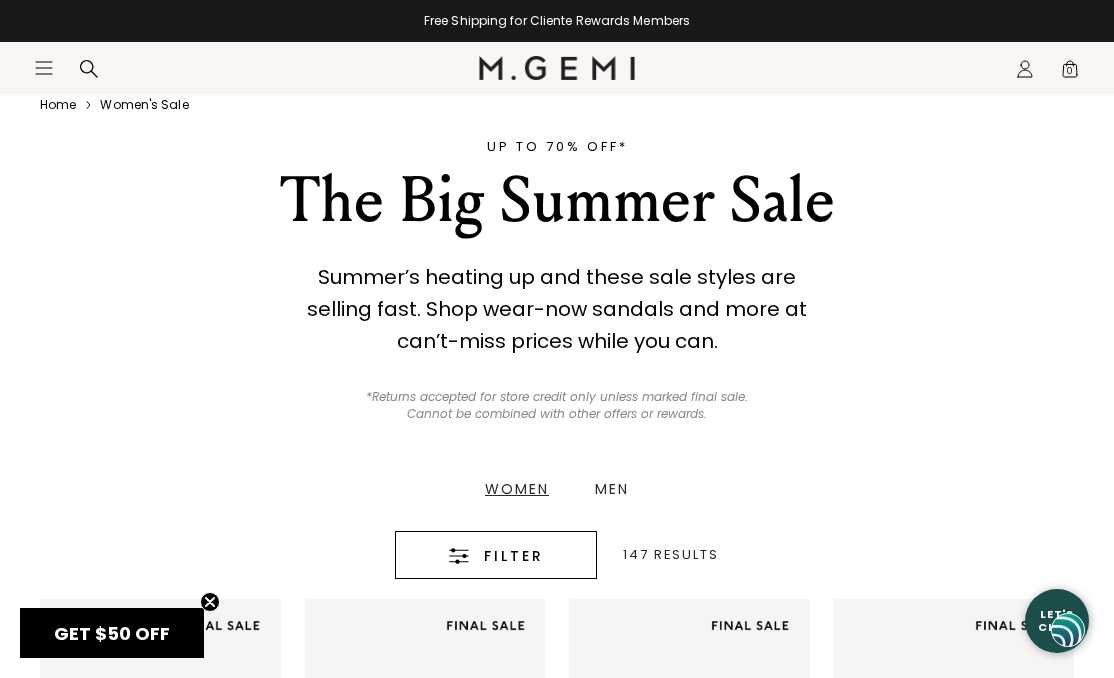 scroll, scrollTop: 100, scrollLeft: 0, axis: vertical 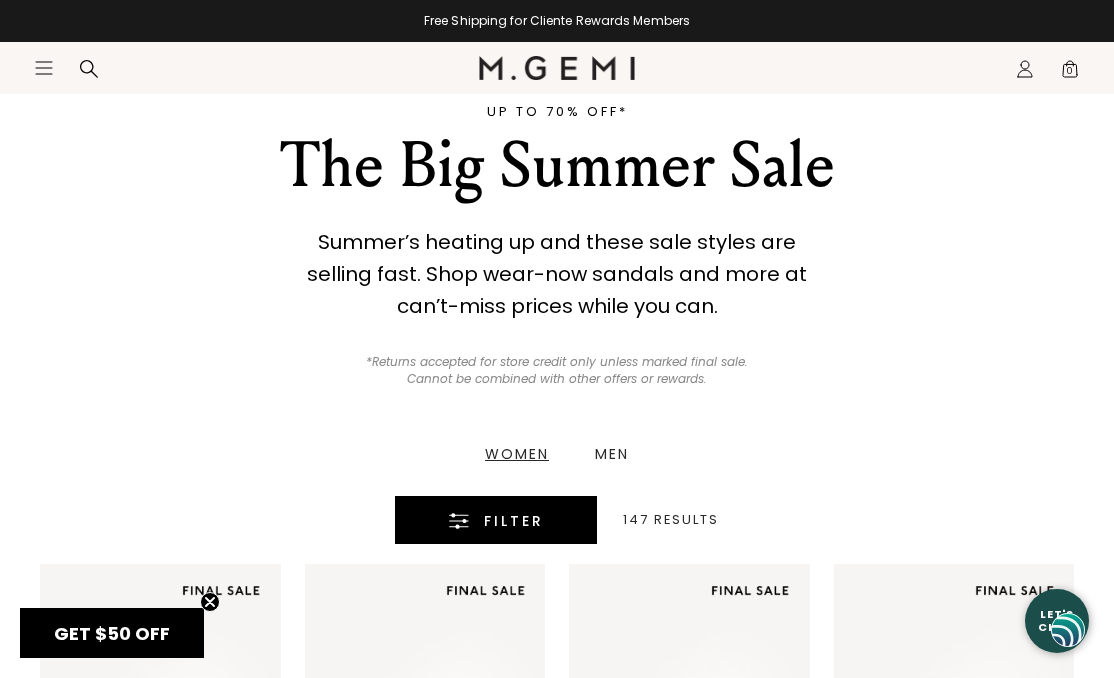 click on "Filter" at bounding box center (496, 521) 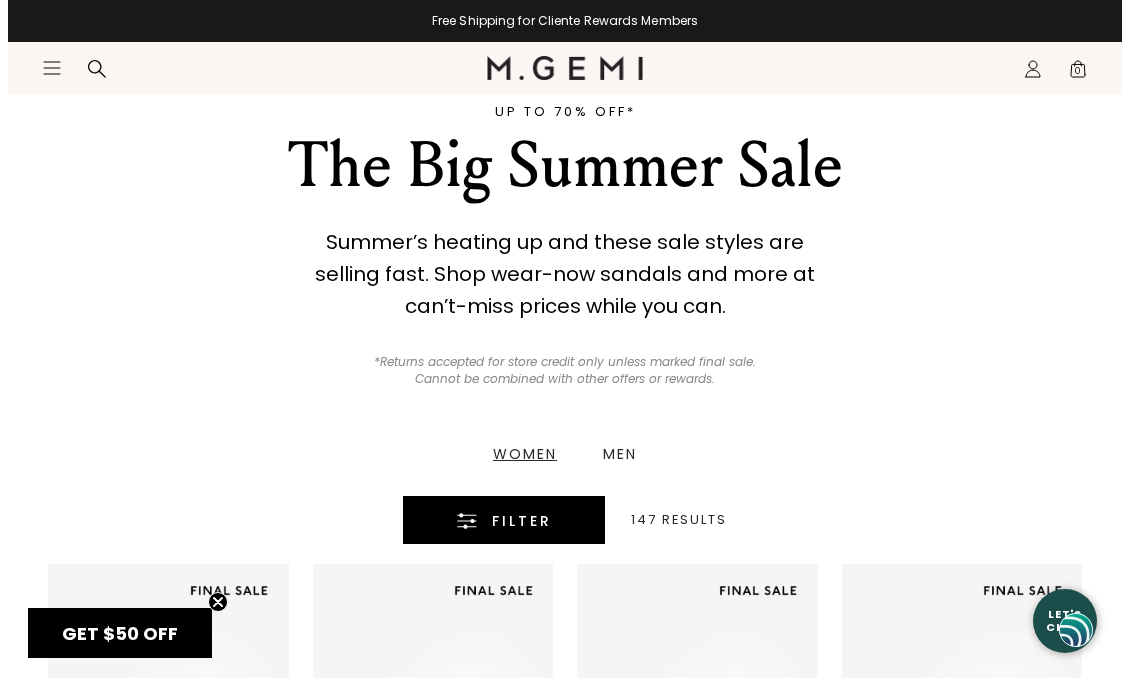 scroll, scrollTop: 0, scrollLeft: 0, axis: both 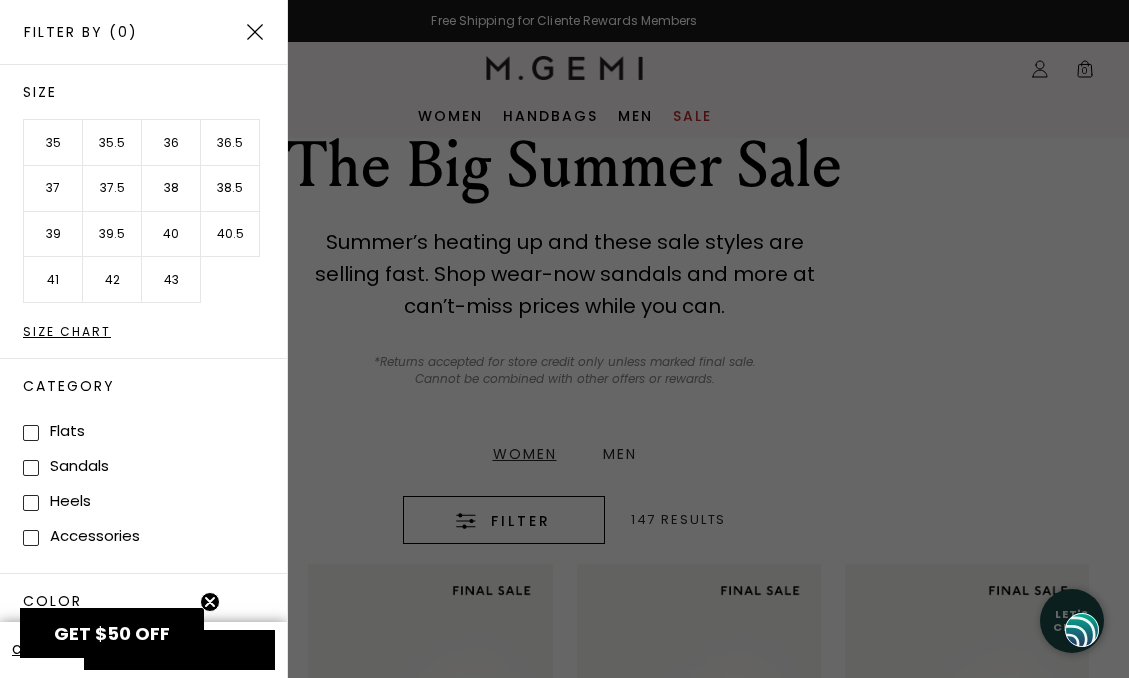 click on "40.5" at bounding box center (230, 235) 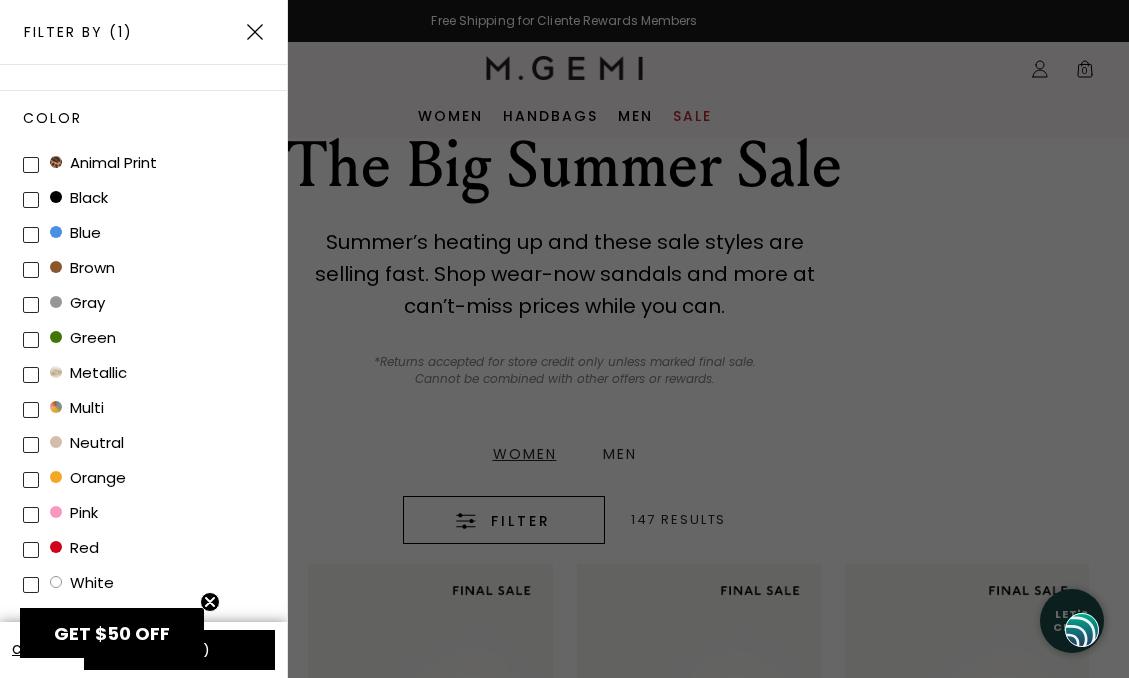 scroll, scrollTop: 531, scrollLeft: 0, axis: vertical 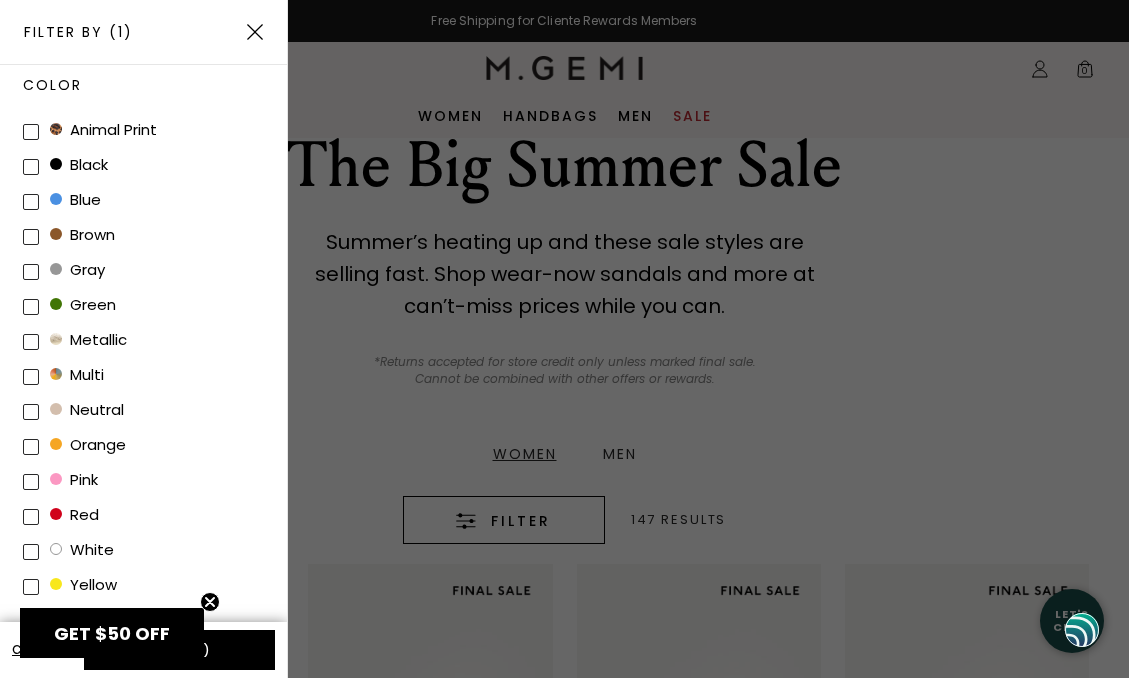 click on "GET $50 OFF" at bounding box center [112, 633] 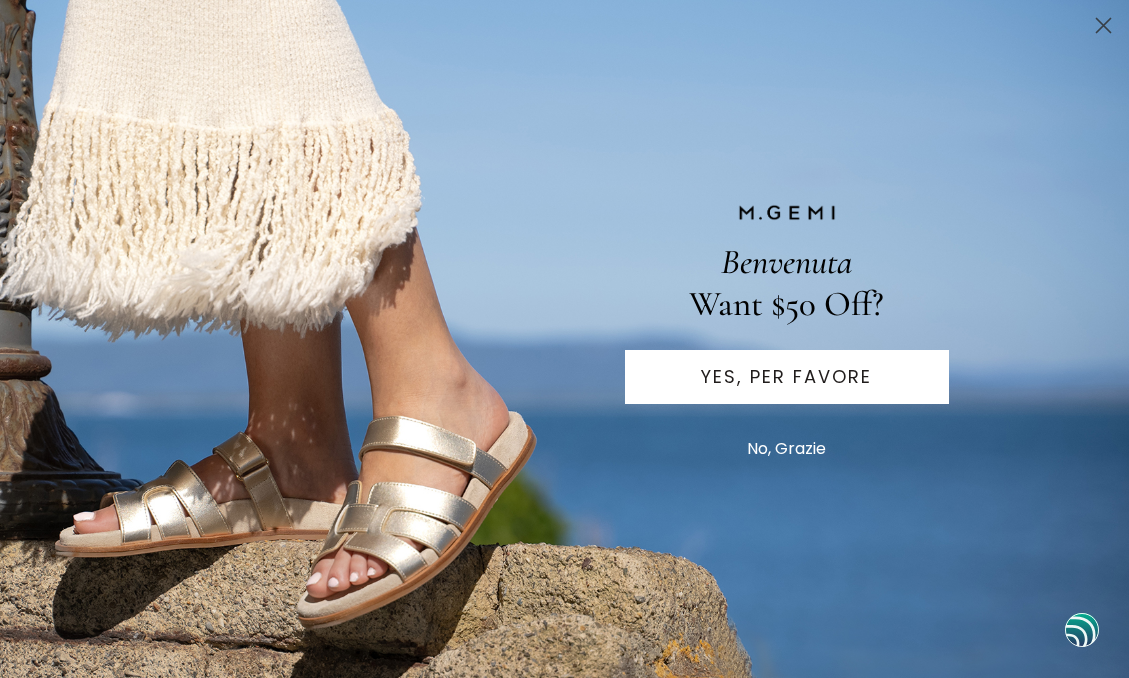 click on "YES, PER FAVORE" at bounding box center [787, 377] 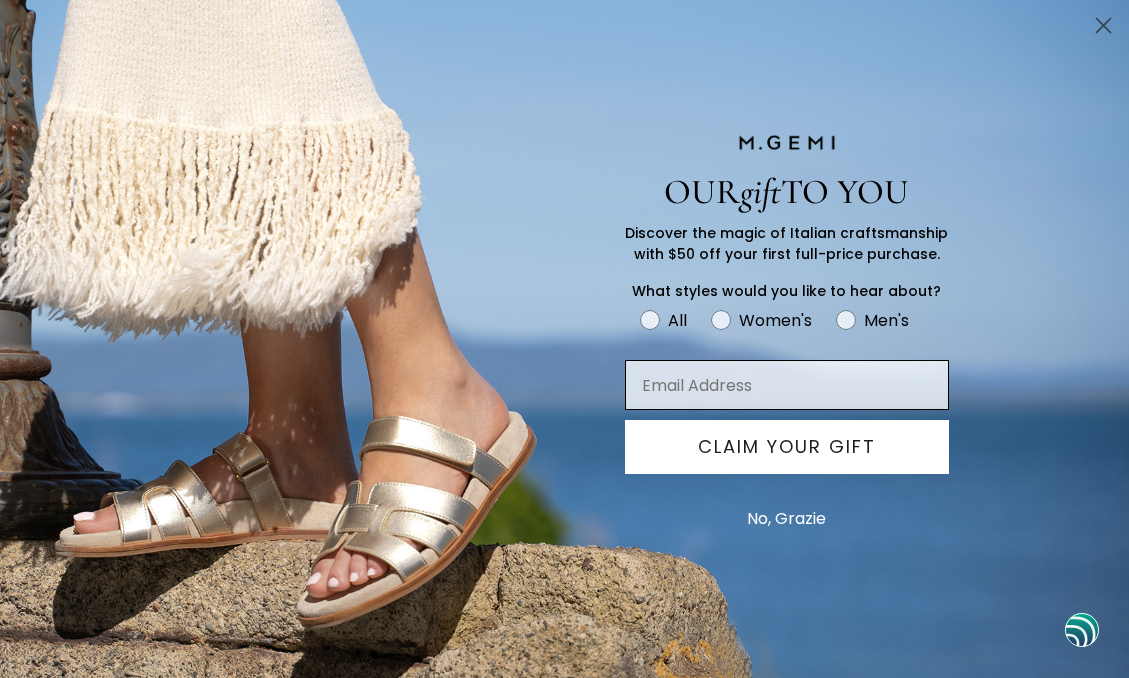 click at bounding box center (787, 385) 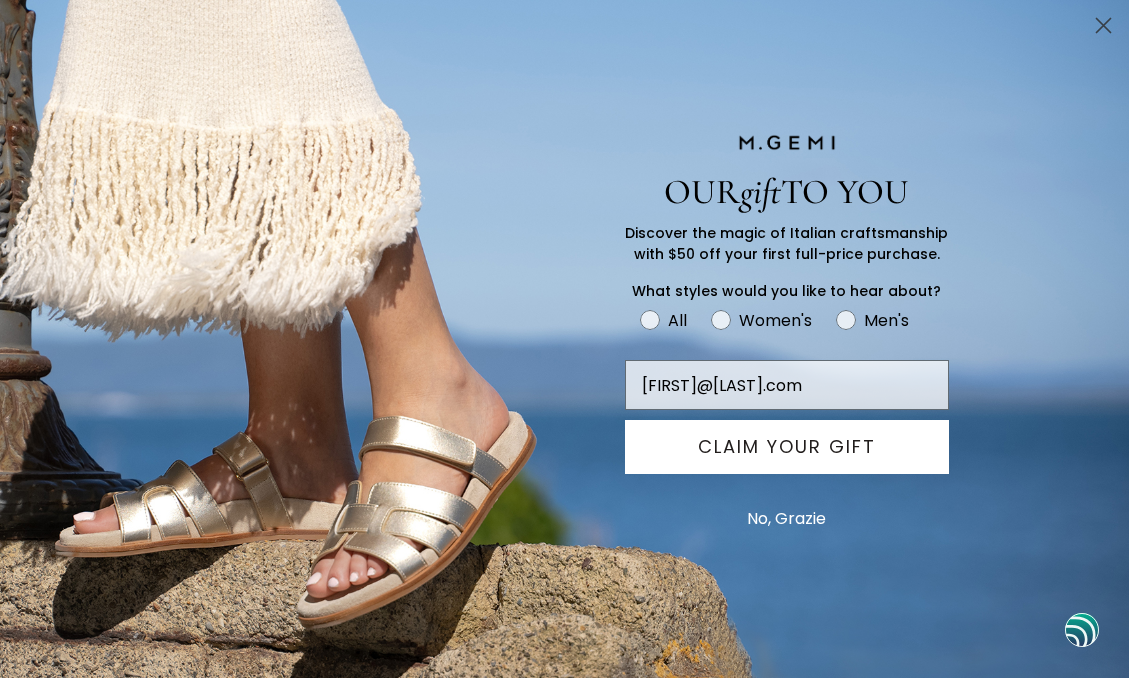 click on "CLAIM YOUR GIFT" at bounding box center (787, 447) 